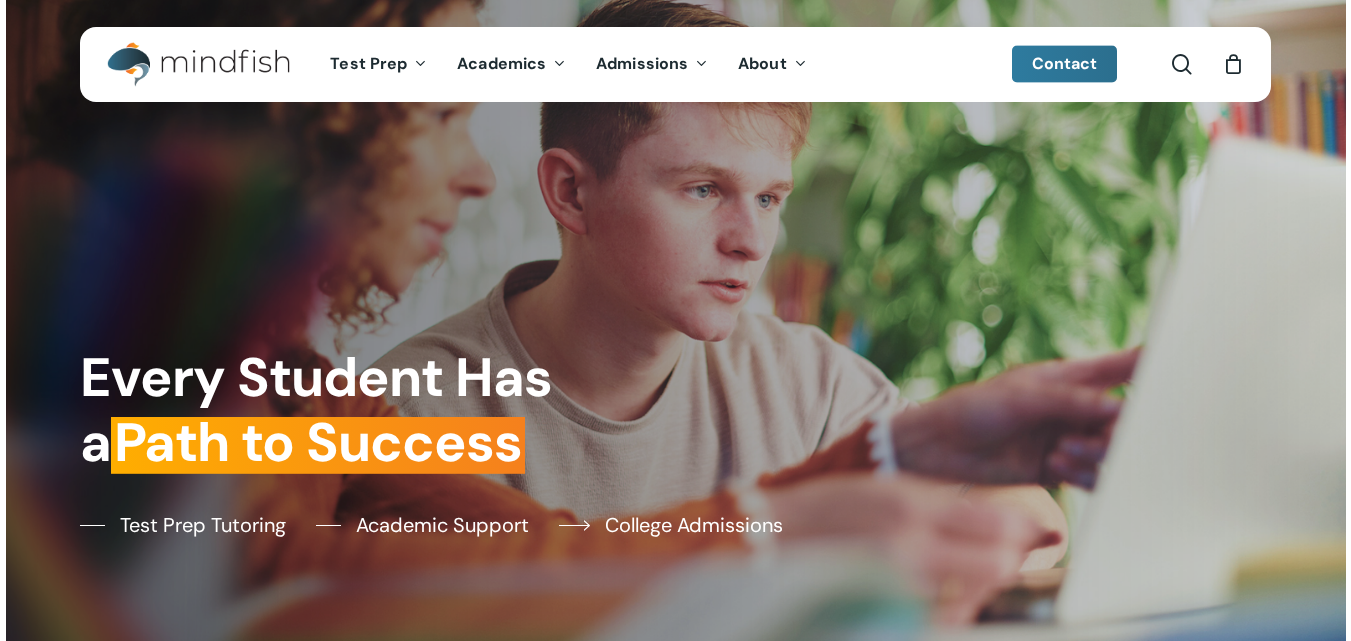 scroll, scrollTop: 0, scrollLeft: 0, axis: both 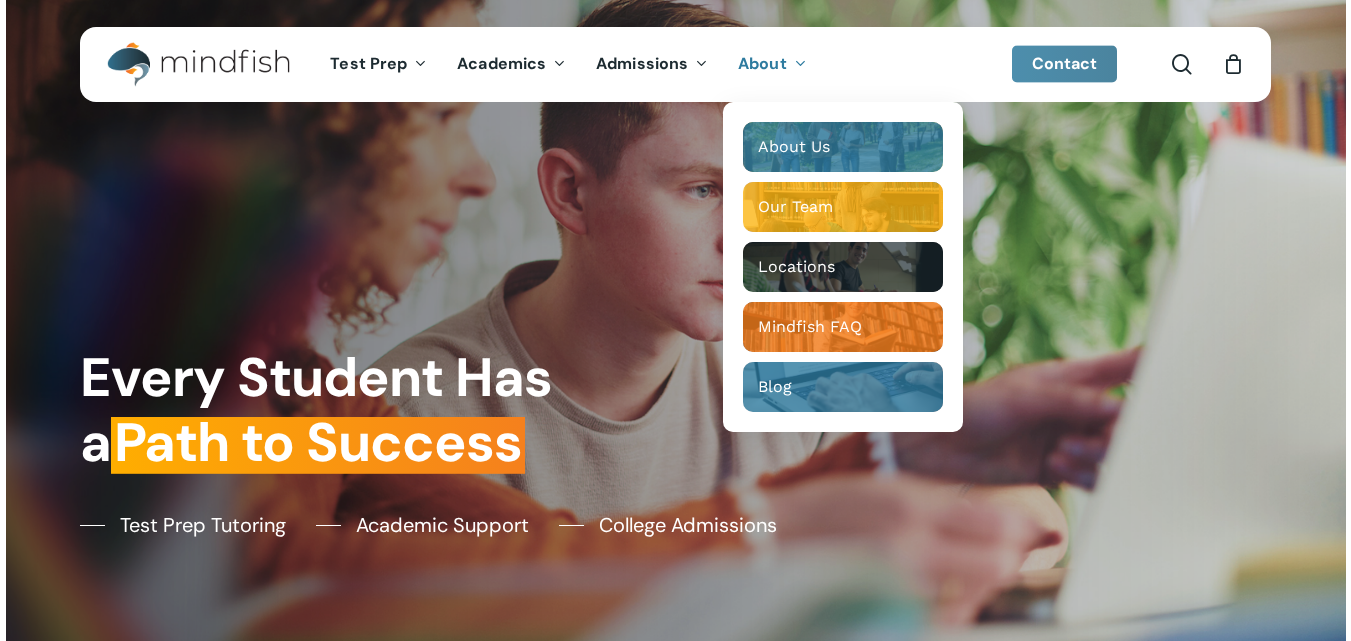 click on "Contact" at bounding box center (1065, 64) 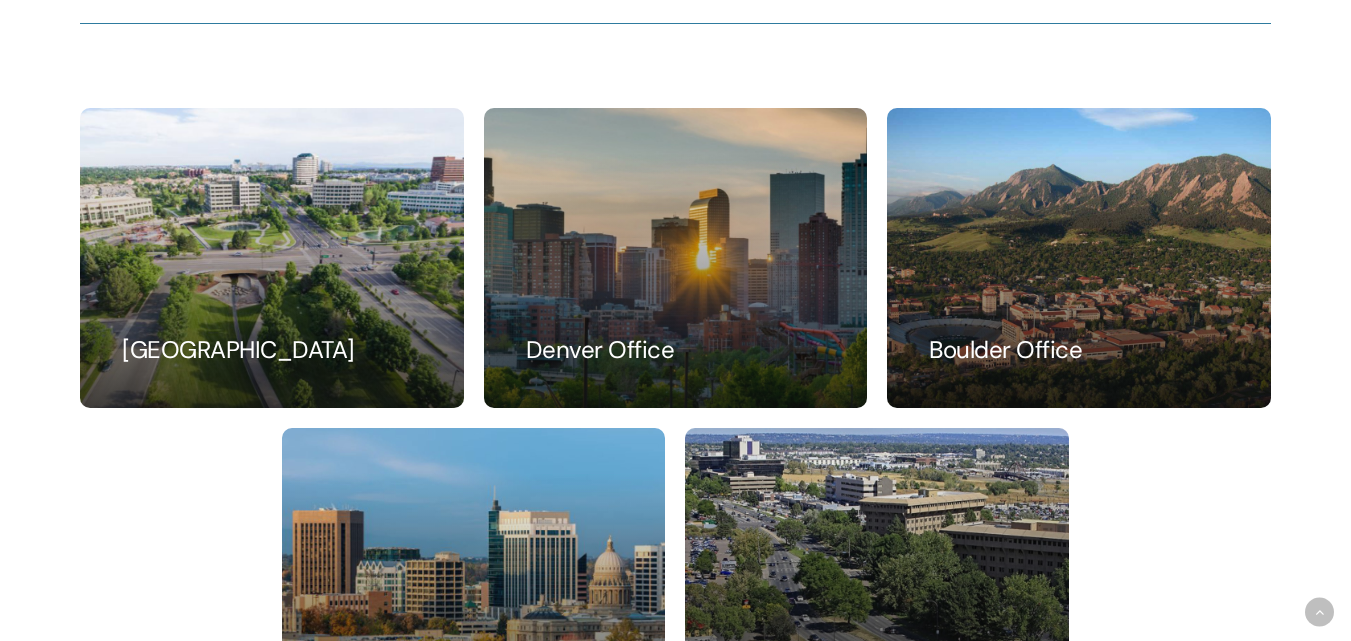 scroll, scrollTop: 1102, scrollLeft: 0, axis: vertical 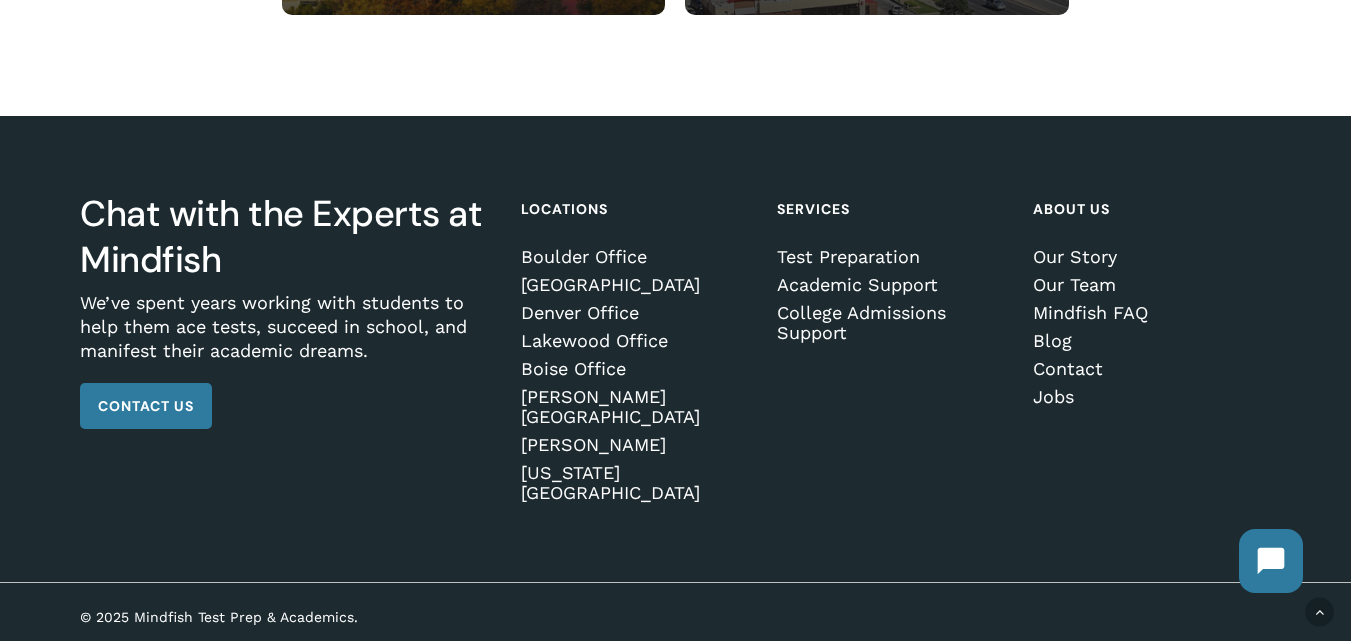 drag, startPoint x: 1364, startPoint y: 333, endPoint x: 1365, endPoint y: 575, distance: 242.00206 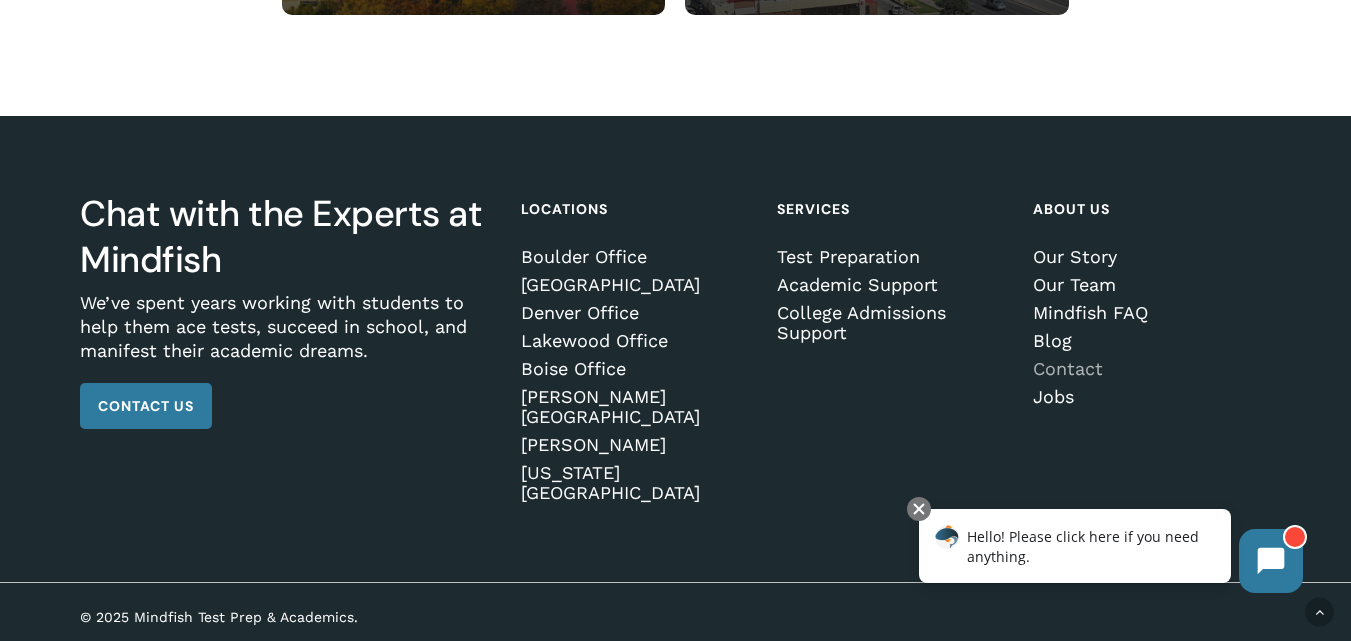 click on "Contact" at bounding box center (1149, 369) 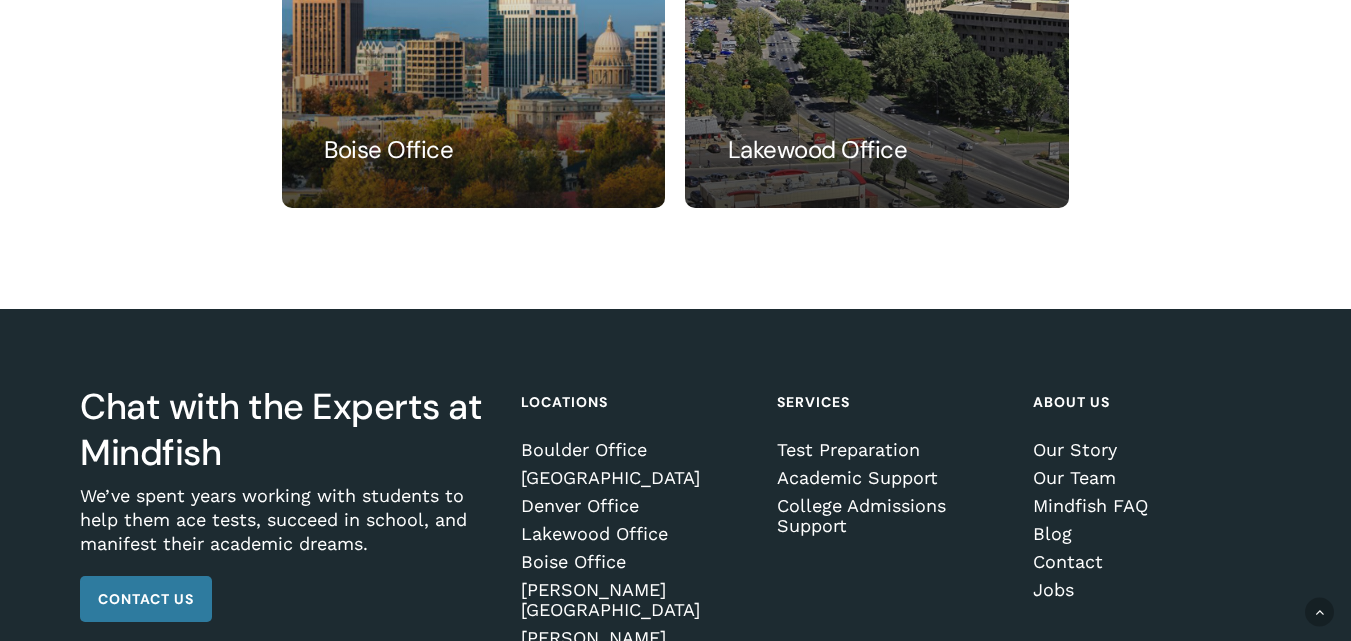 scroll, scrollTop: 1286, scrollLeft: 0, axis: vertical 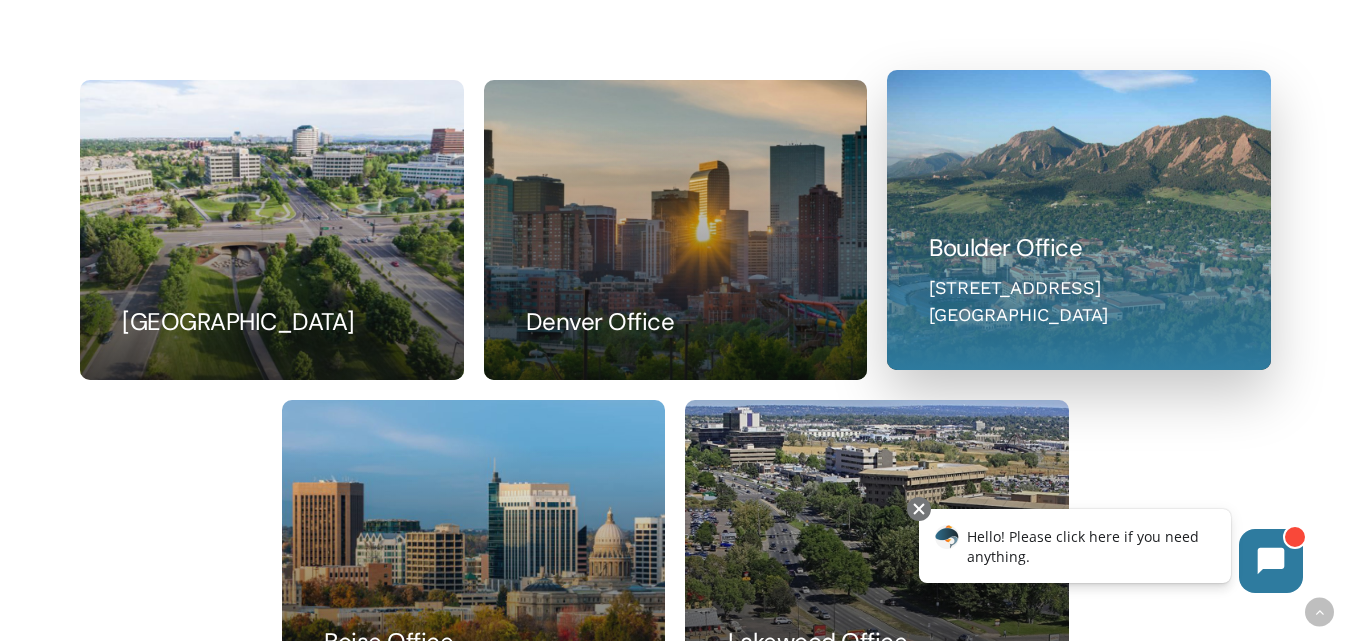 click at bounding box center [1079, 220] 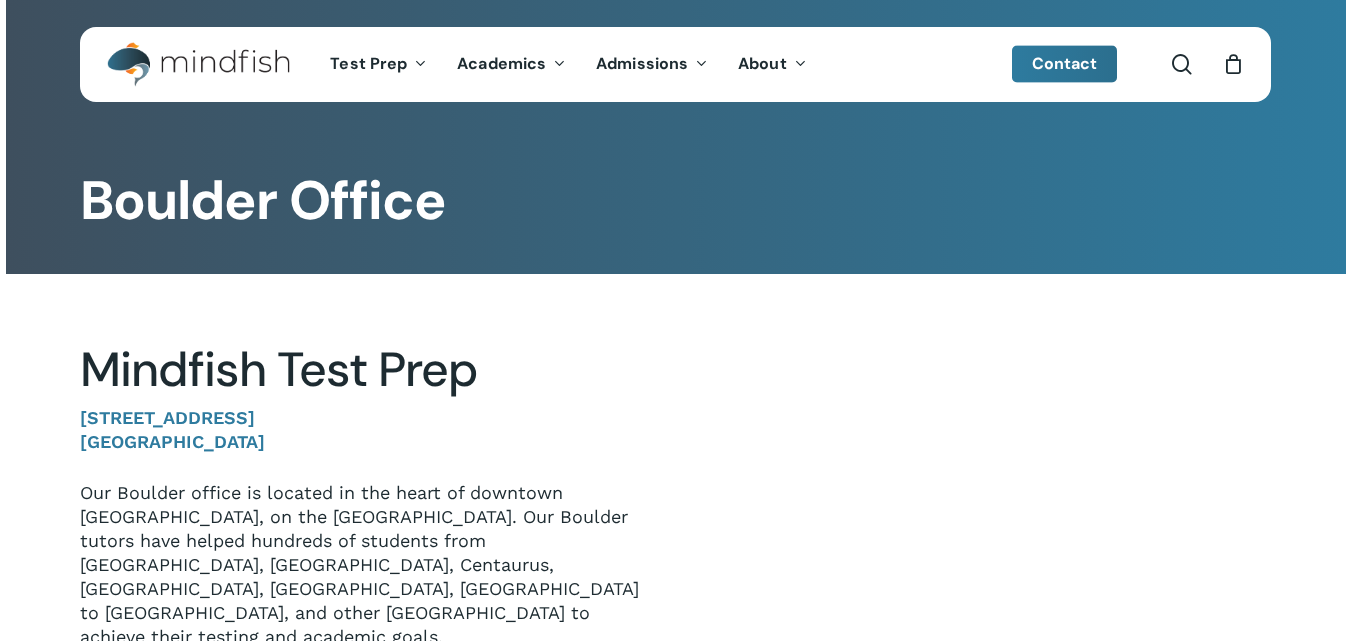scroll, scrollTop: 0, scrollLeft: 0, axis: both 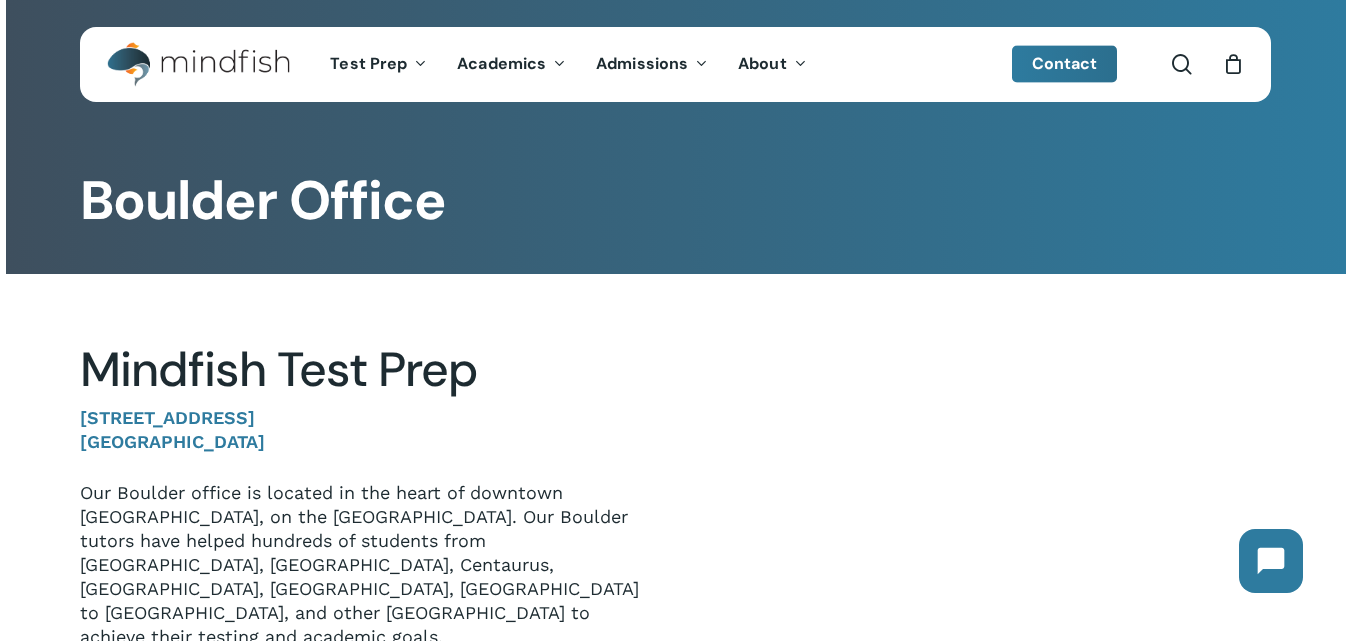 drag, startPoint x: 185, startPoint y: 438, endPoint x: 259, endPoint y: 434, distance: 74.10803 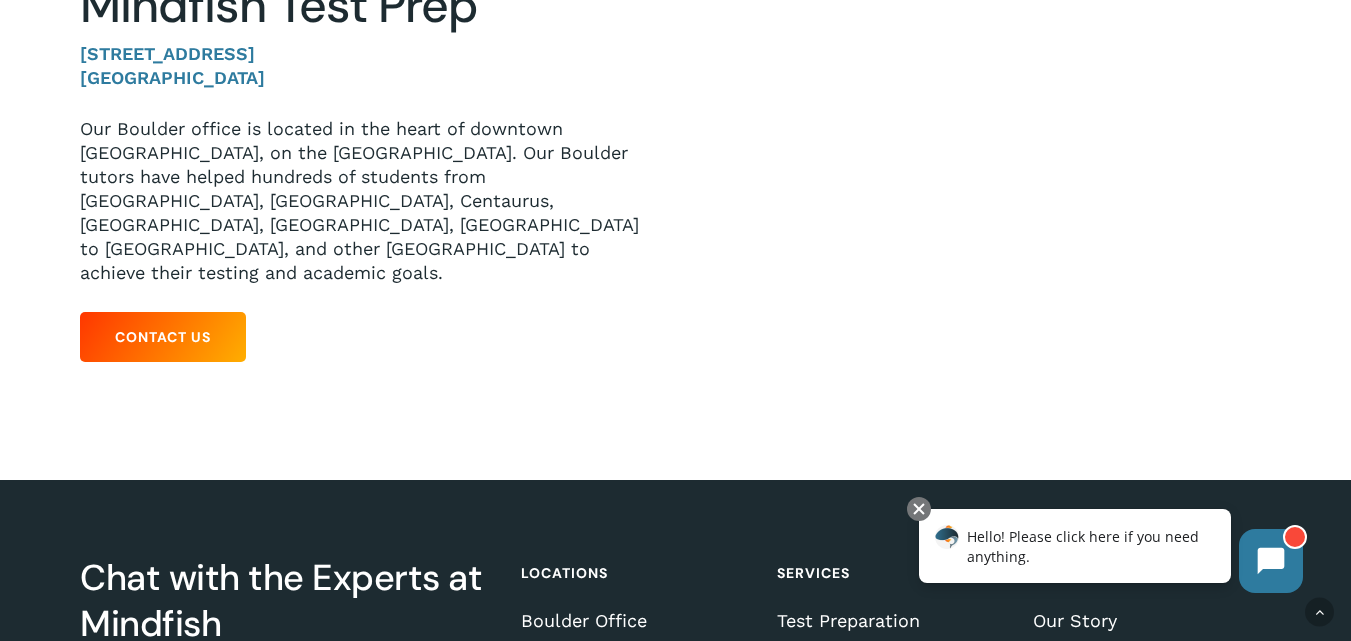 scroll, scrollTop: 500, scrollLeft: 0, axis: vertical 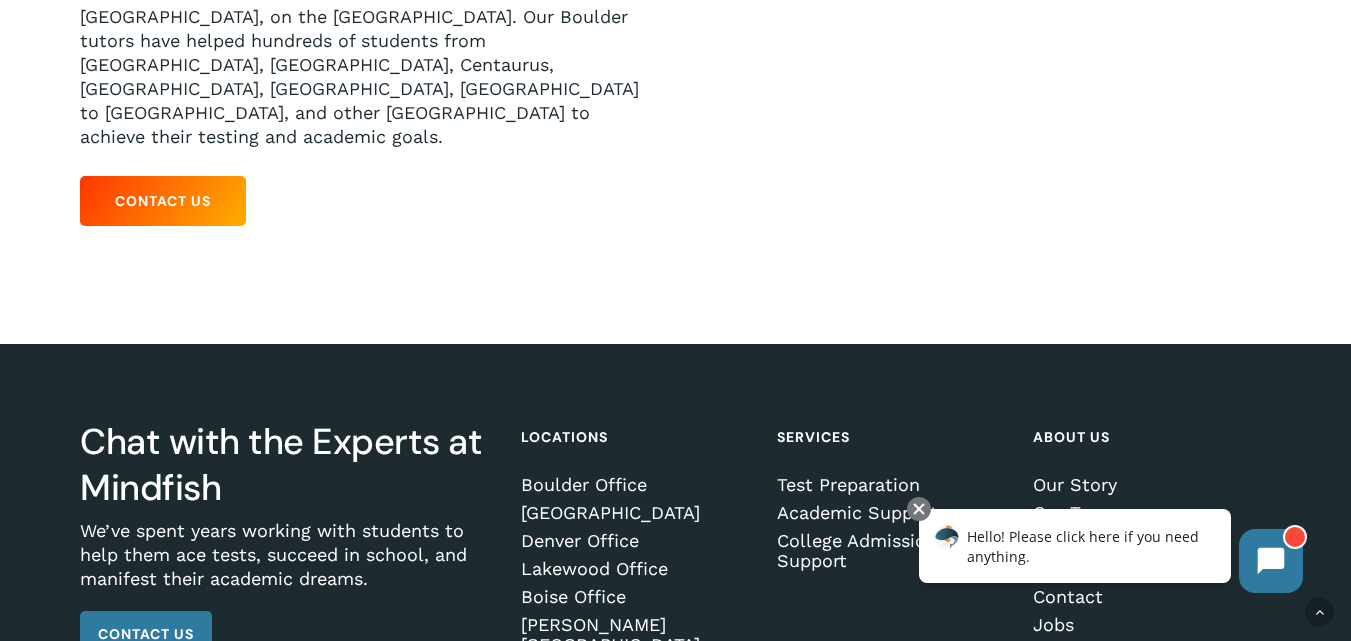 click on "About Us" at bounding box center [1149, 437] 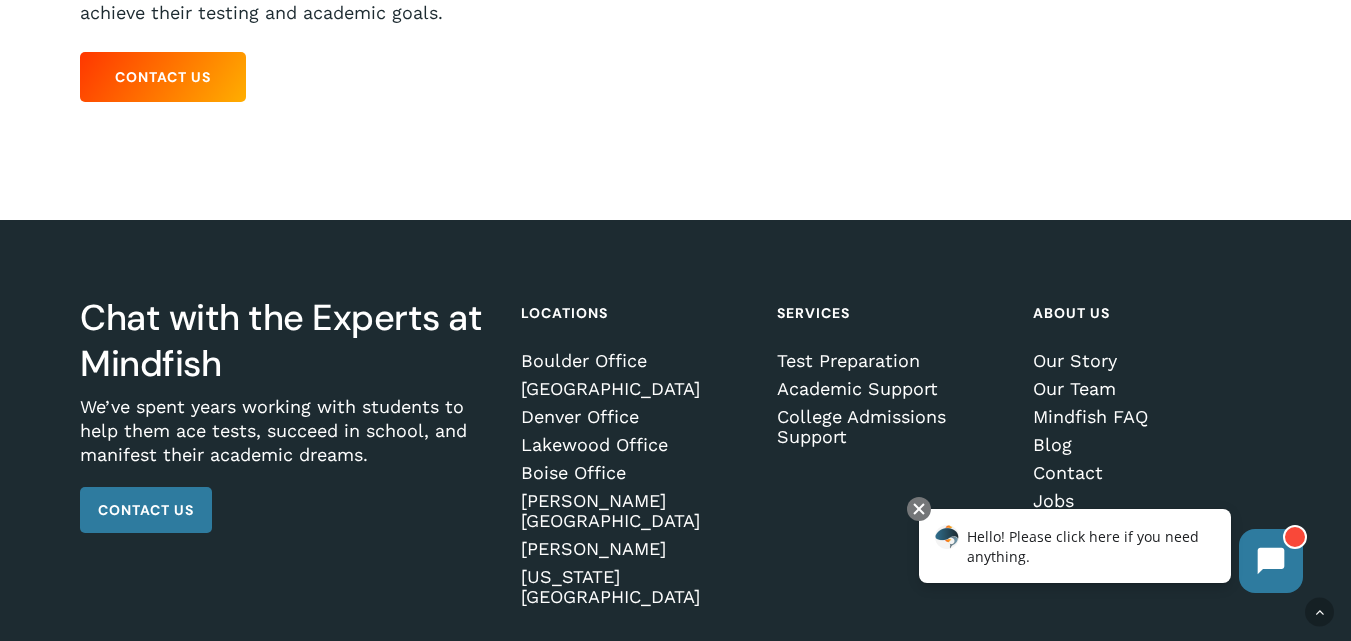 scroll, scrollTop: 650, scrollLeft: 0, axis: vertical 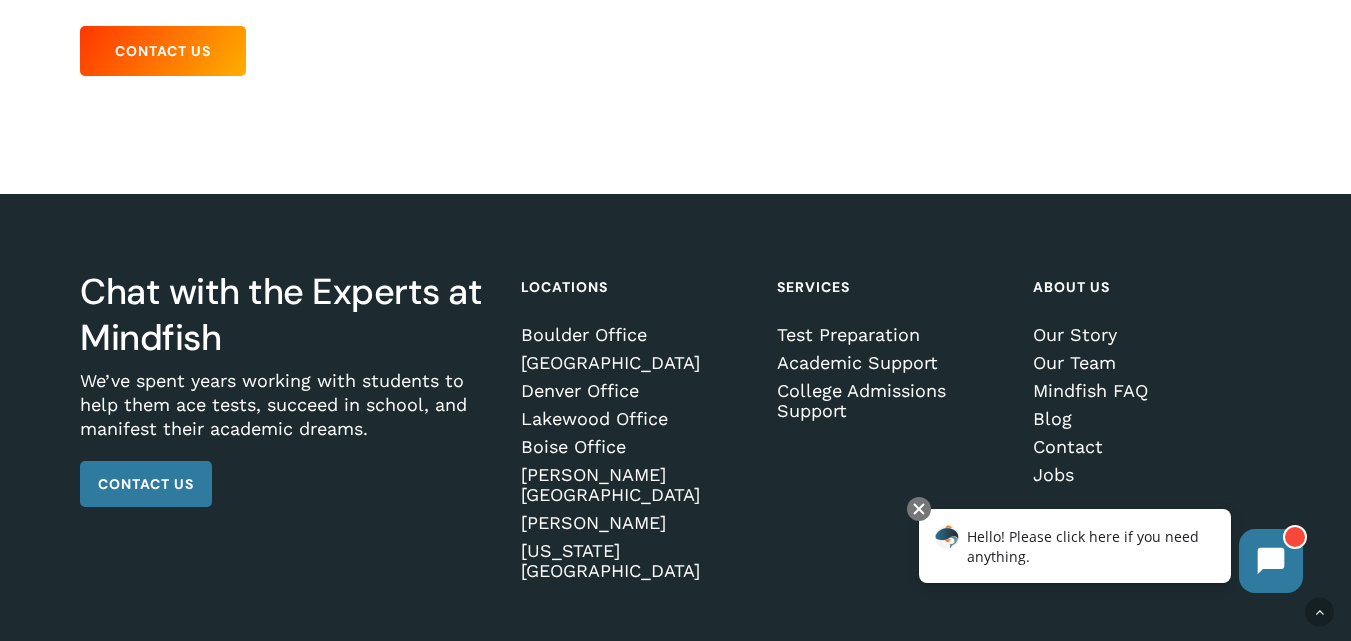 click at bounding box center [675, -111] 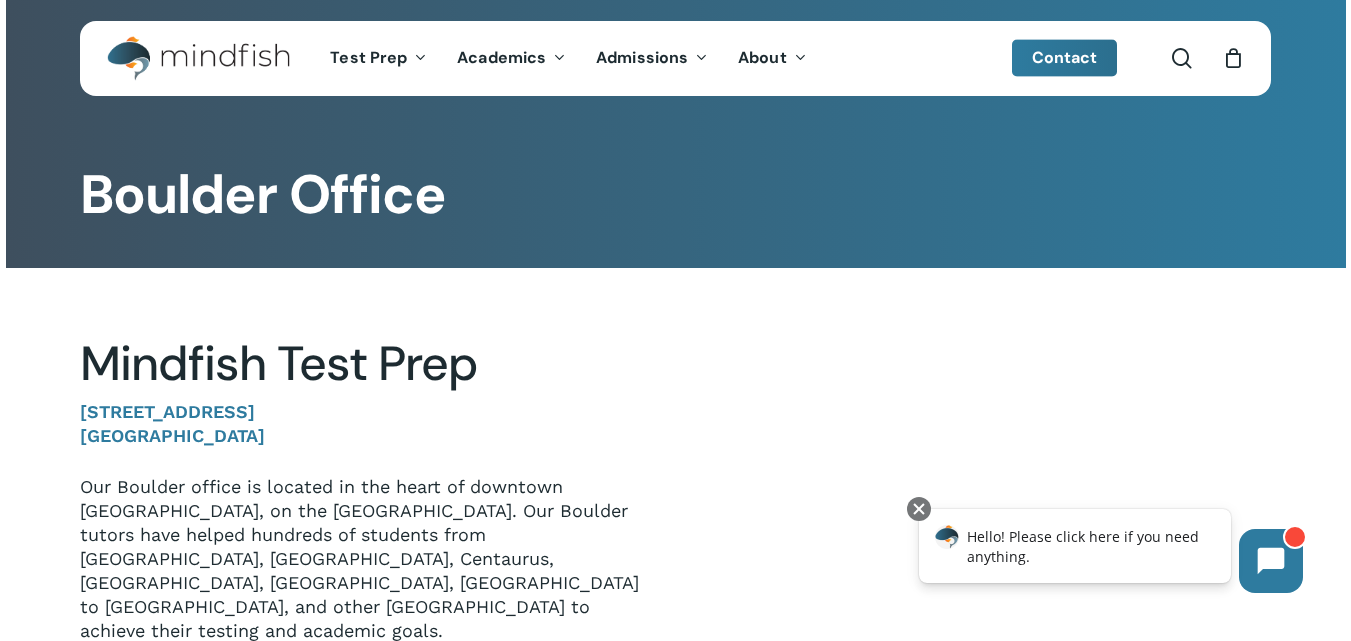 scroll, scrollTop: 0, scrollLeft: 0, axis: both 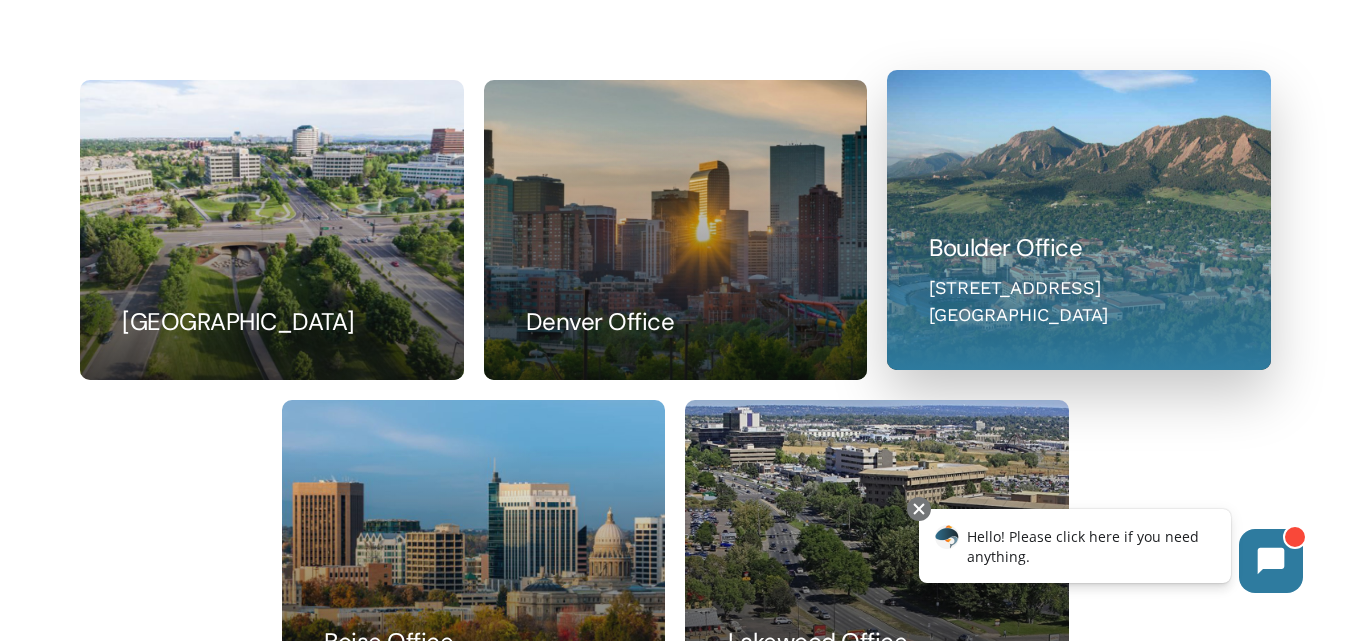 click at bounding box center (1079, 220) 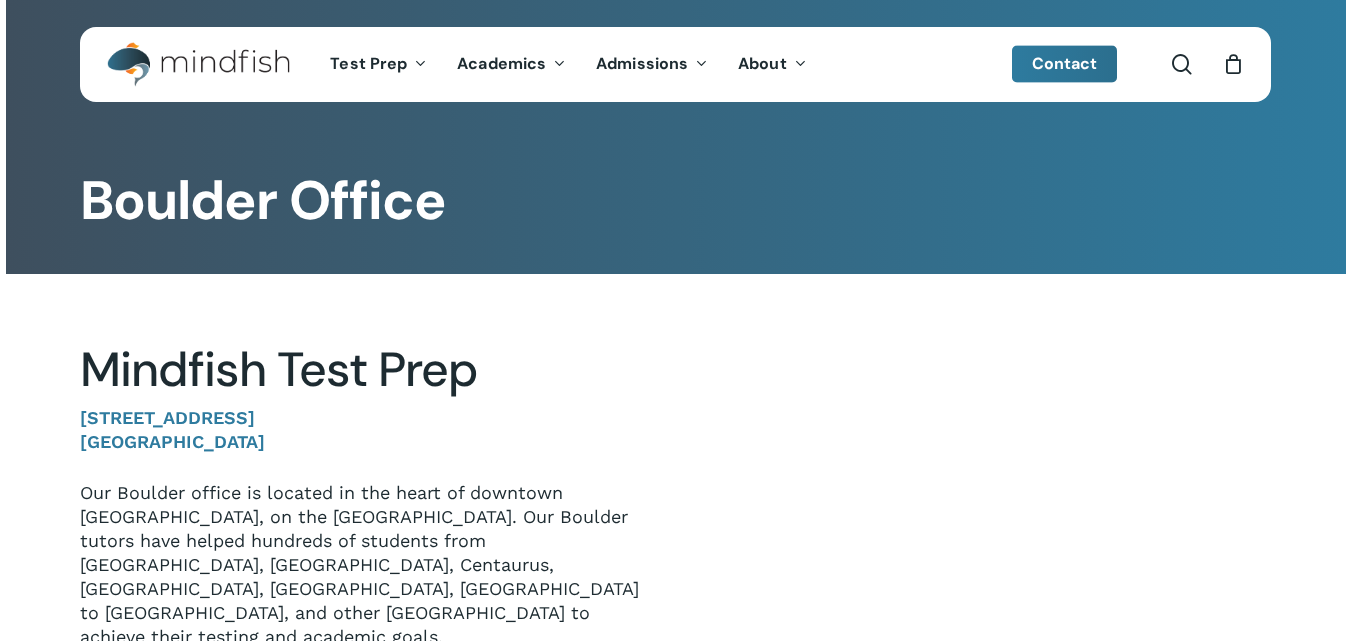 scroll, scrollTop: 0, scrollLeft: 0, axis: both 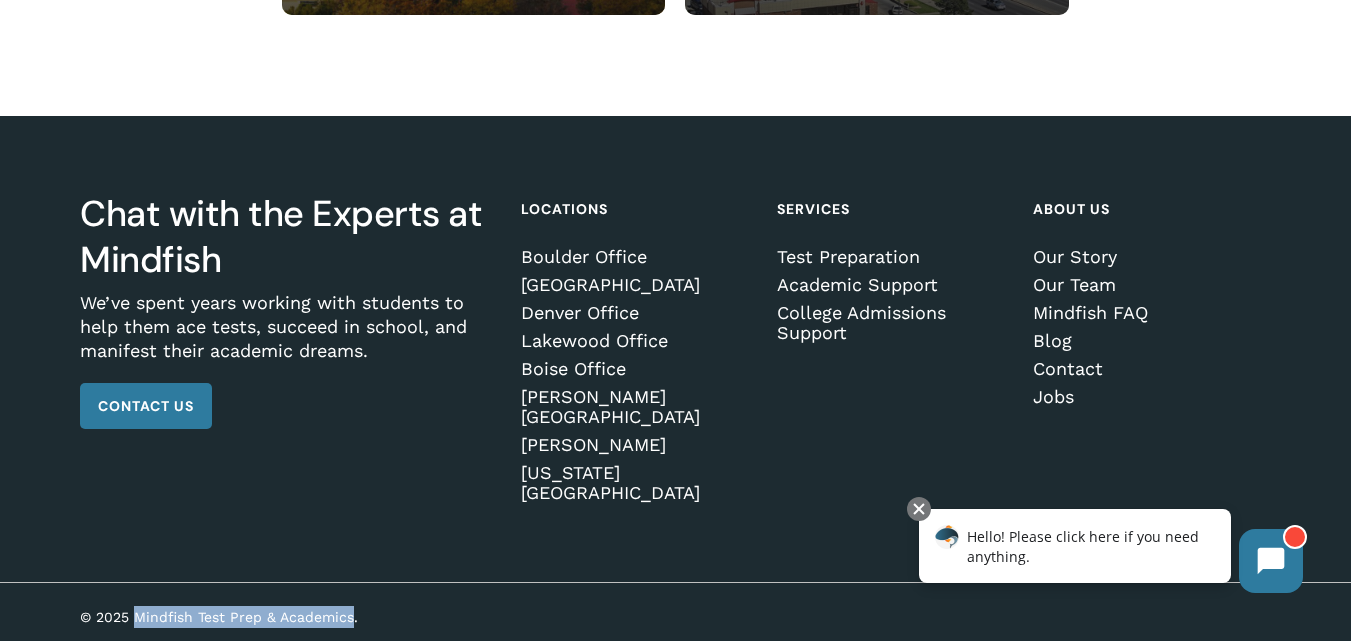 drag, startPoint x: 134, startPoint y: 609, endPoint x: 352, endPoint y: 607, distance: 218.00917 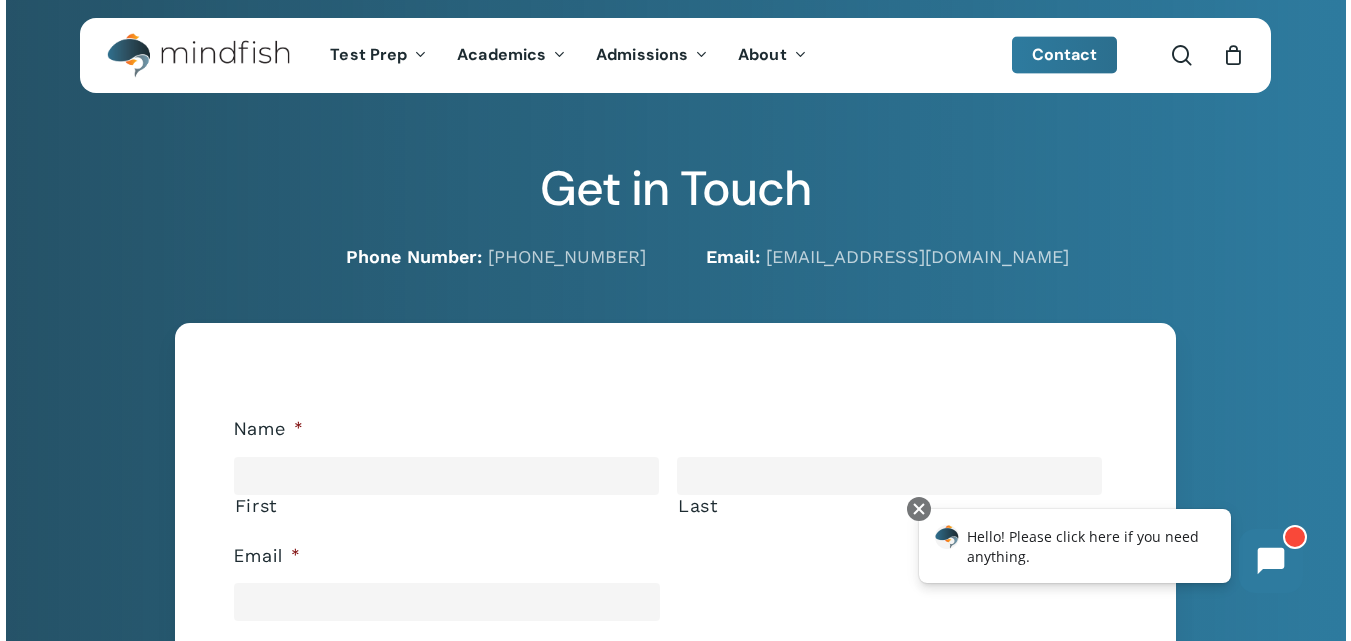 scroll, scrollTop: 0, scrollLeft: 0, axis: both 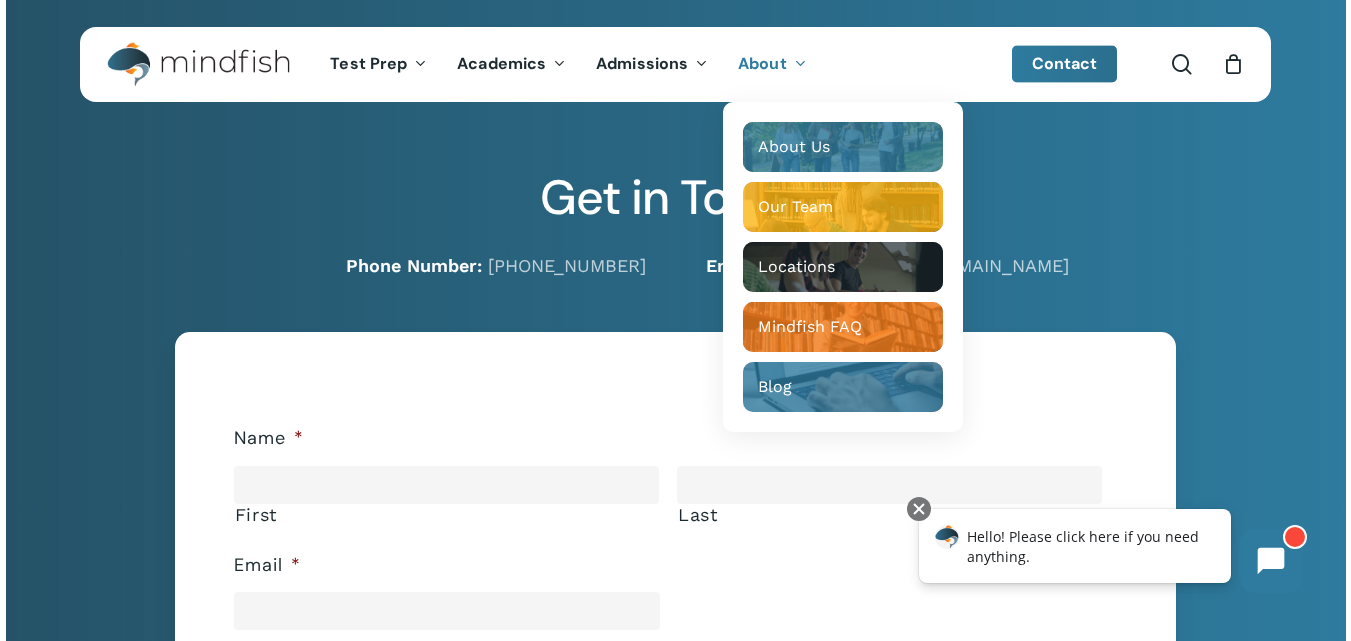 click on "About" at bounding box center (762, 63) 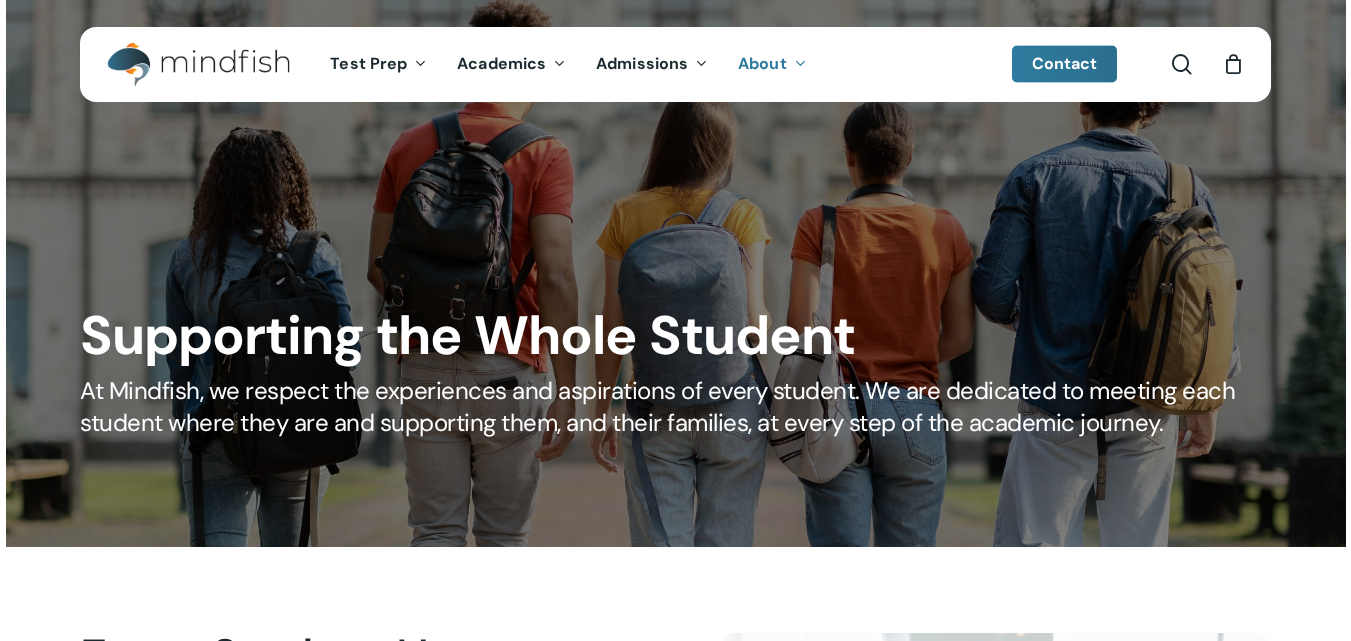 scroll, scrollTop: 100, scrollLeft: 0, axis: vertical 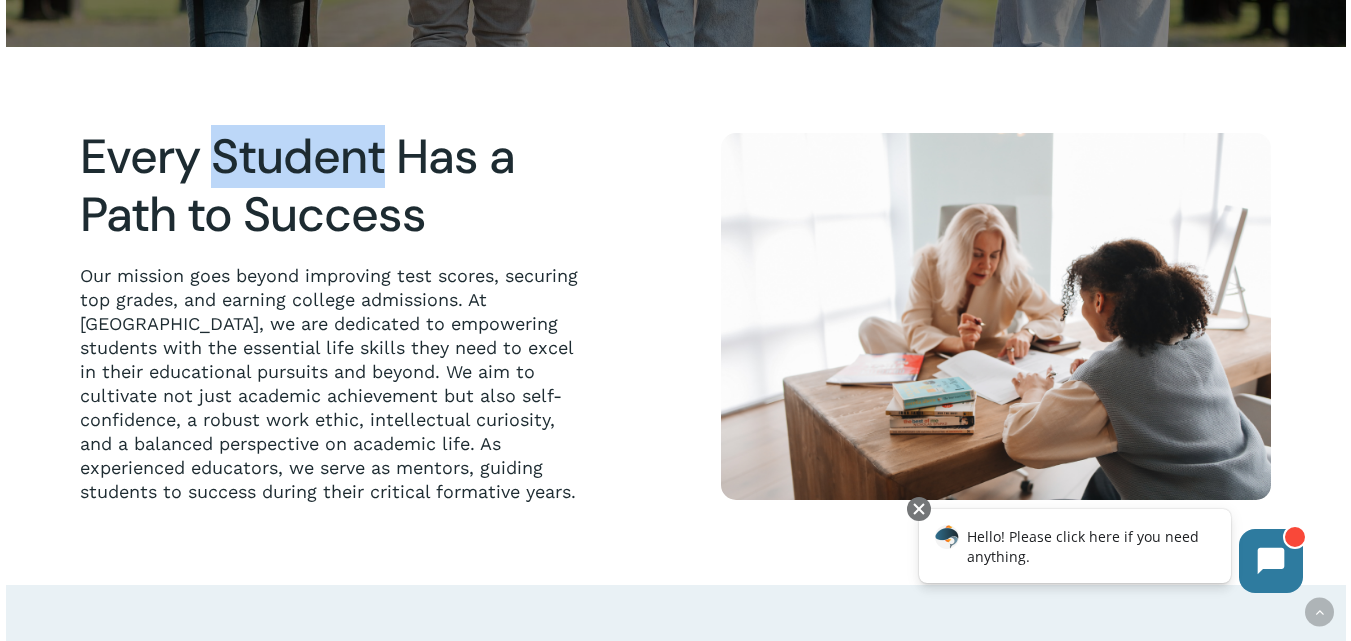 drag, startPoint x: 217, startPoint y: 135, endPoint x: 383, endPoint y: 169, distance: 169.44615 